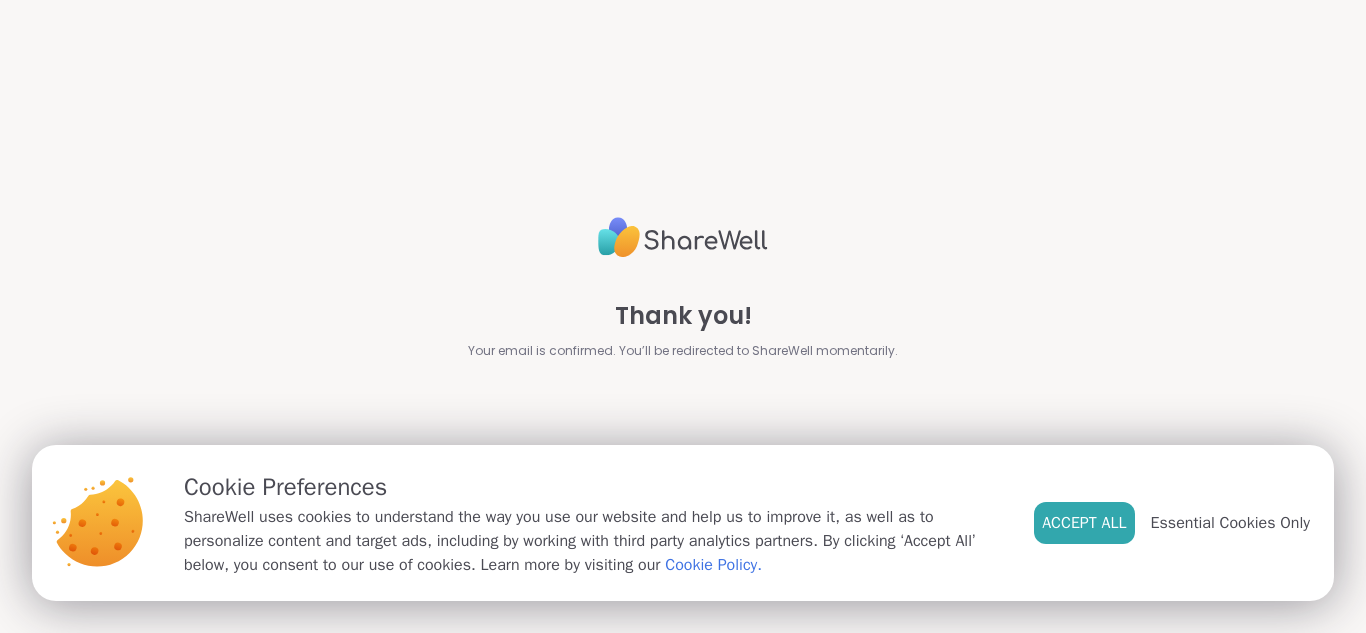 scroll, scrollTop: 0, scrollLeft: 0, axis: both 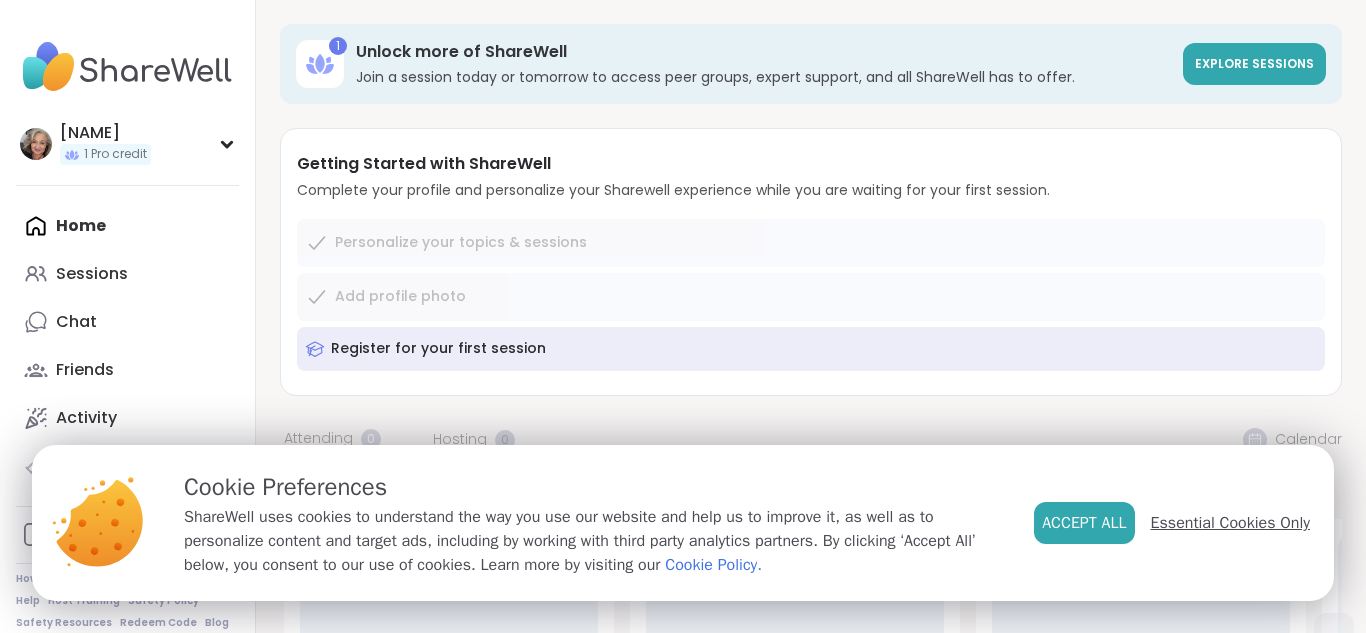 click on "Essential Cookies Only" at bounding box center (1230, 523) 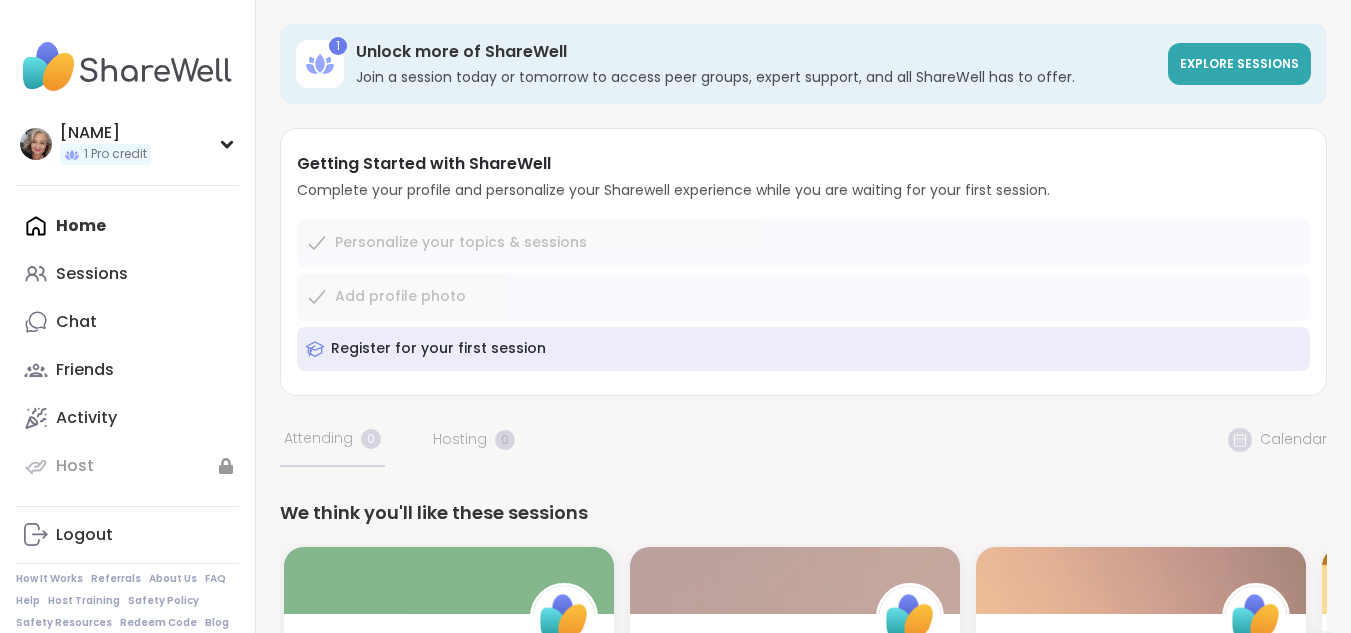 click on "Home Sessions Chat Friends Activity Host" at bounding box center (127, 346) 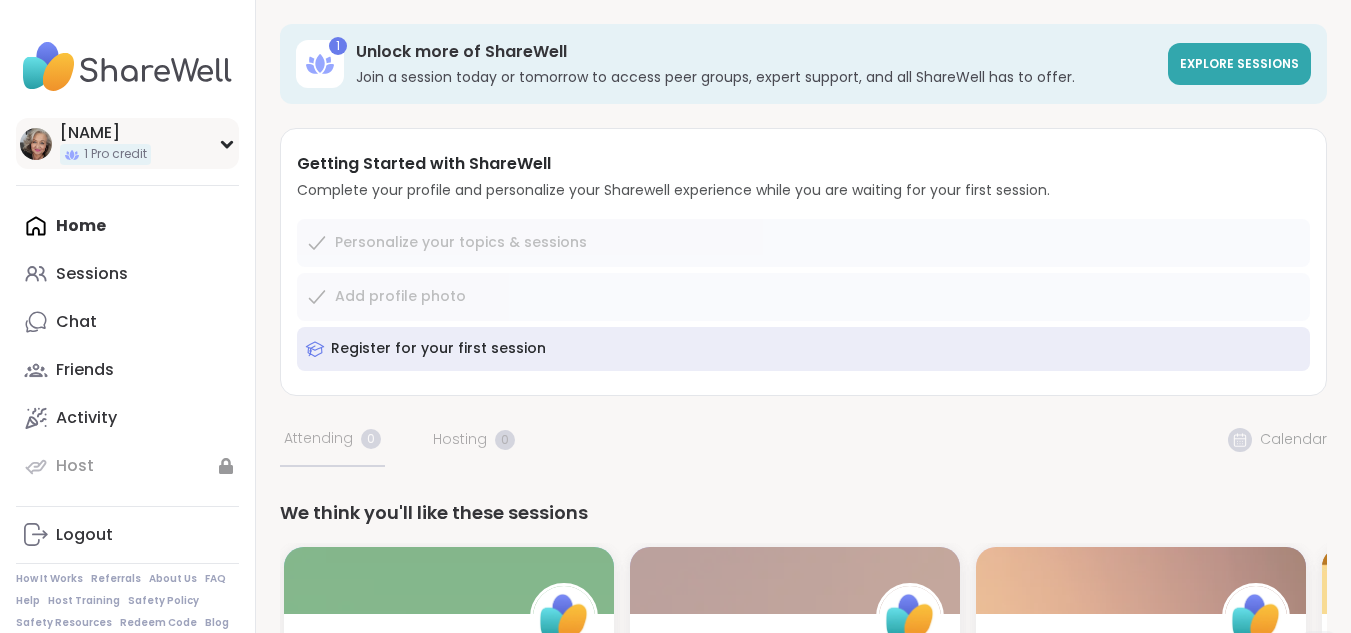 click on "[NAME] 1 Pro credit" at bounding box center [127, 143] 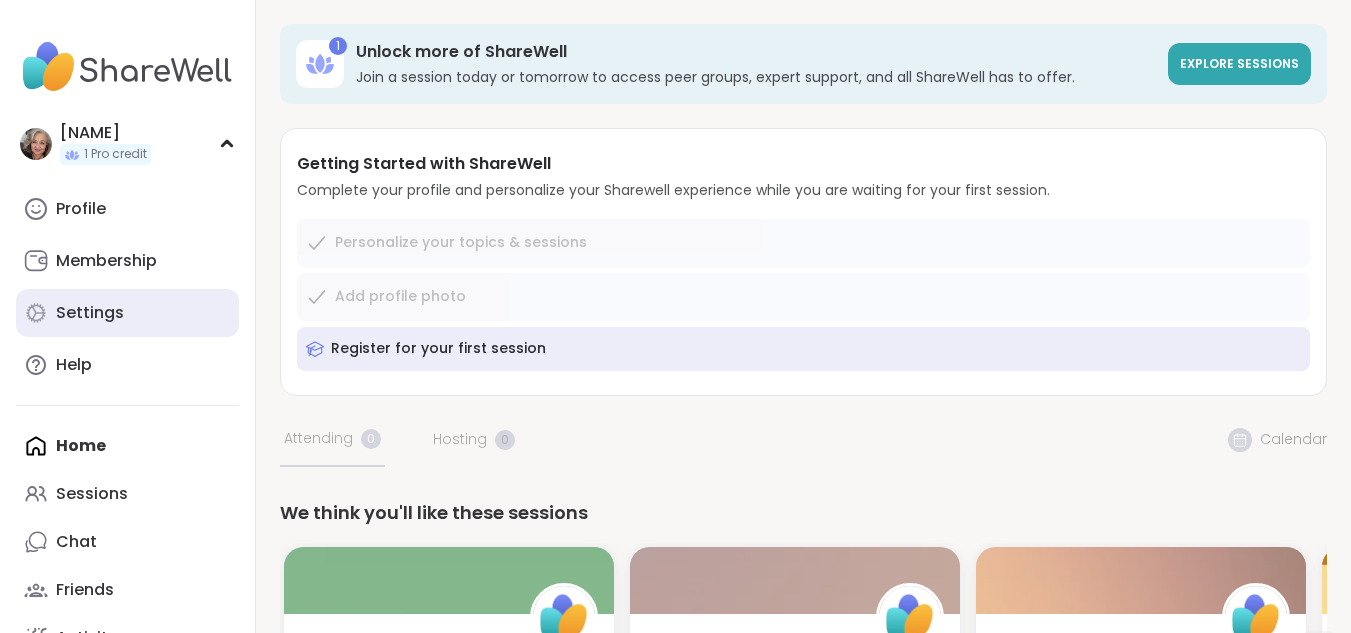 click on "Settings" at bounding box center (127, 313) 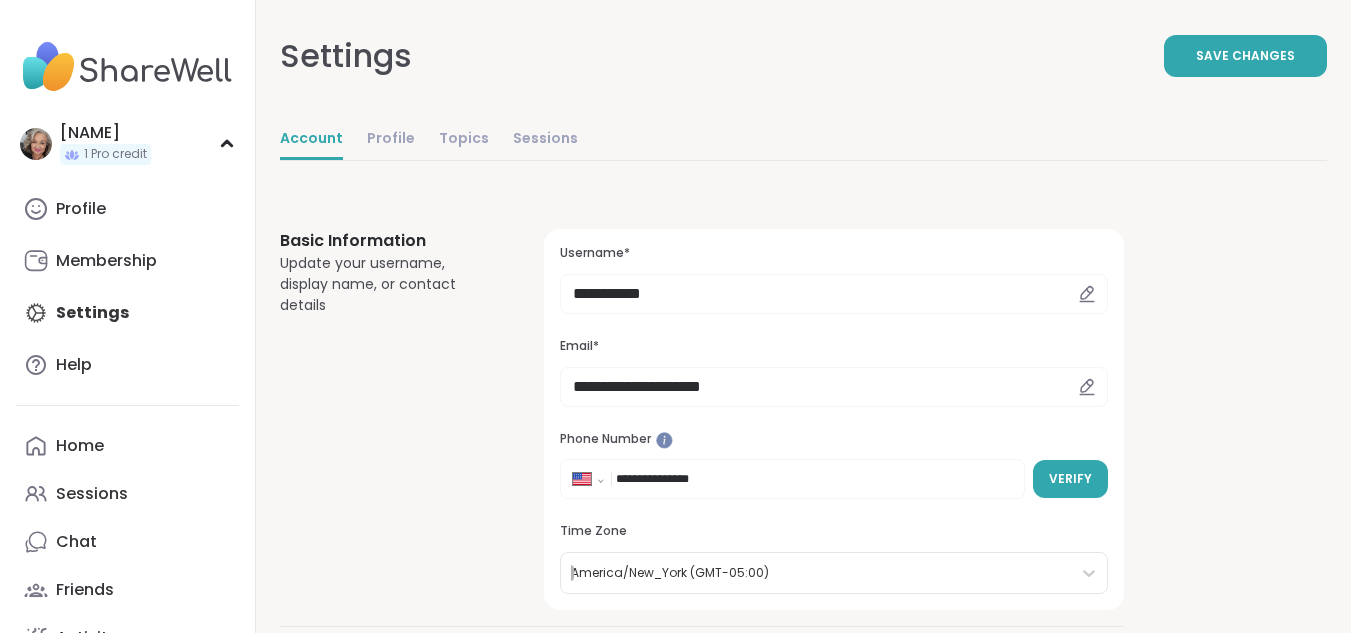 scroll, scrollTop: 0, scrollLeft: 0, axis: both 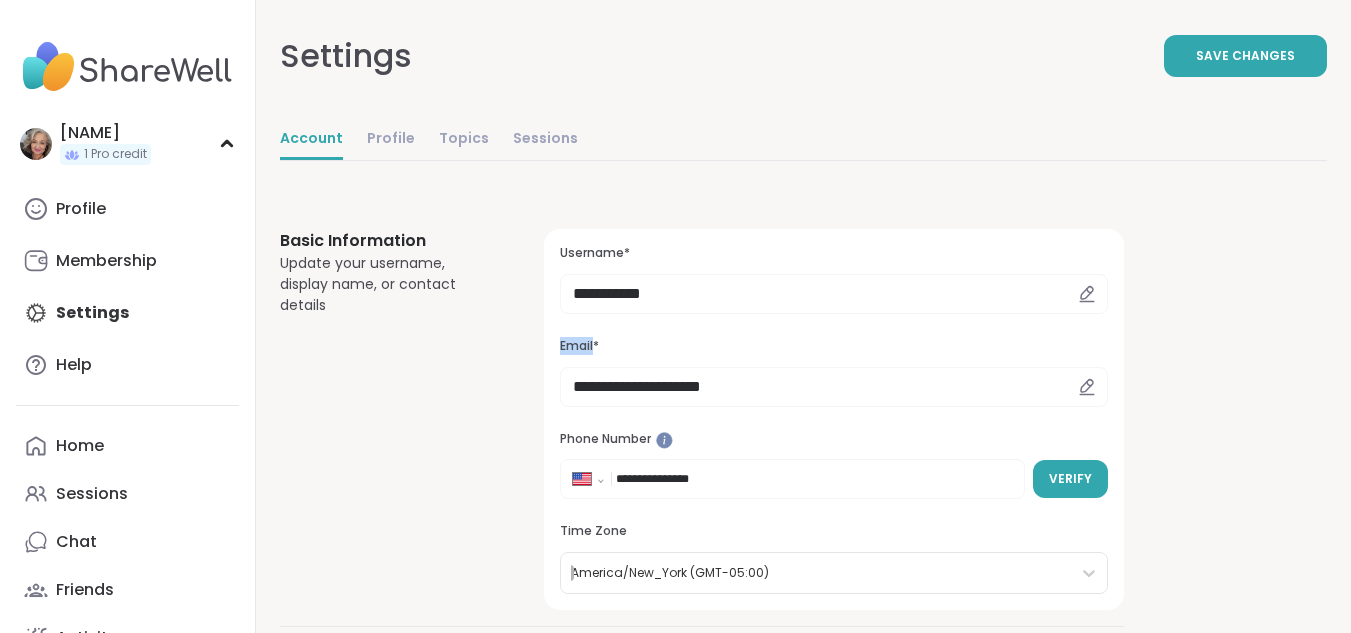click 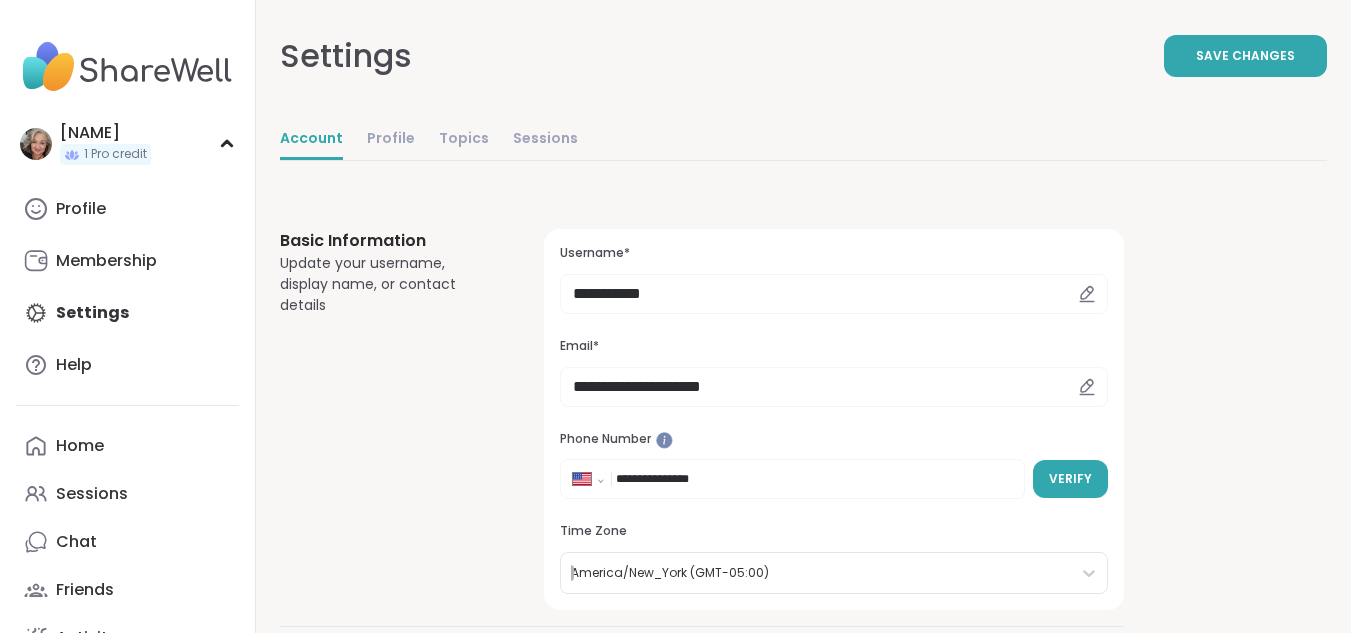 click 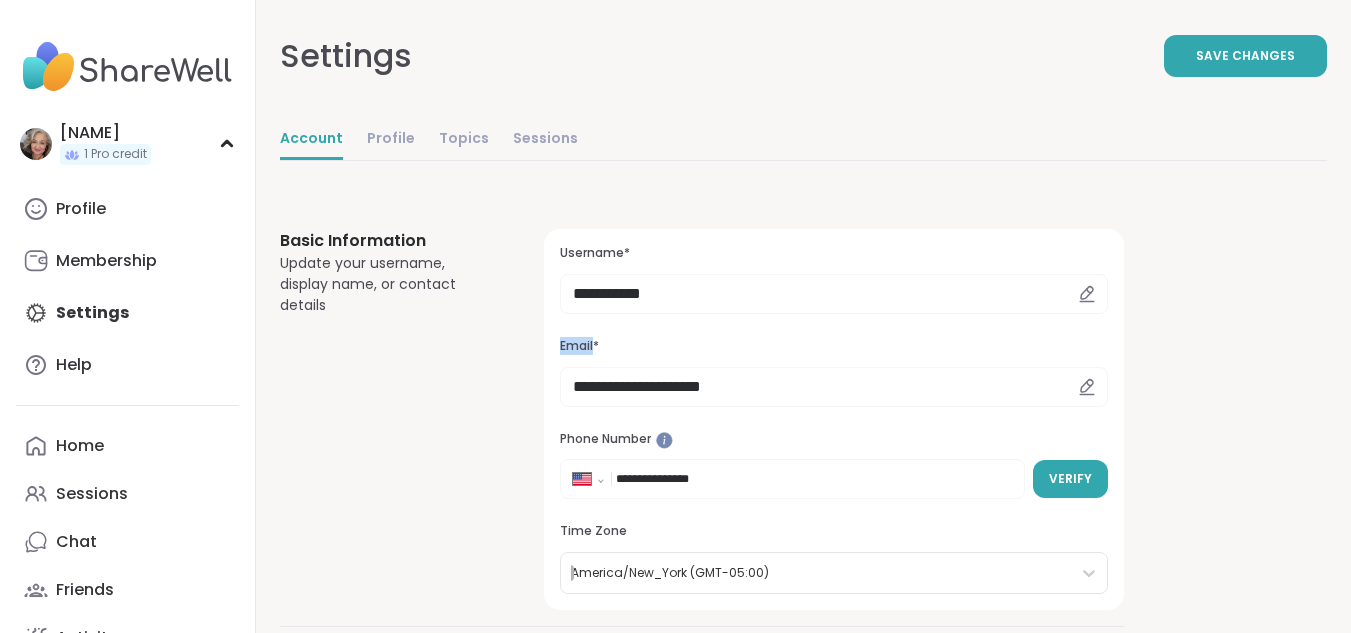click 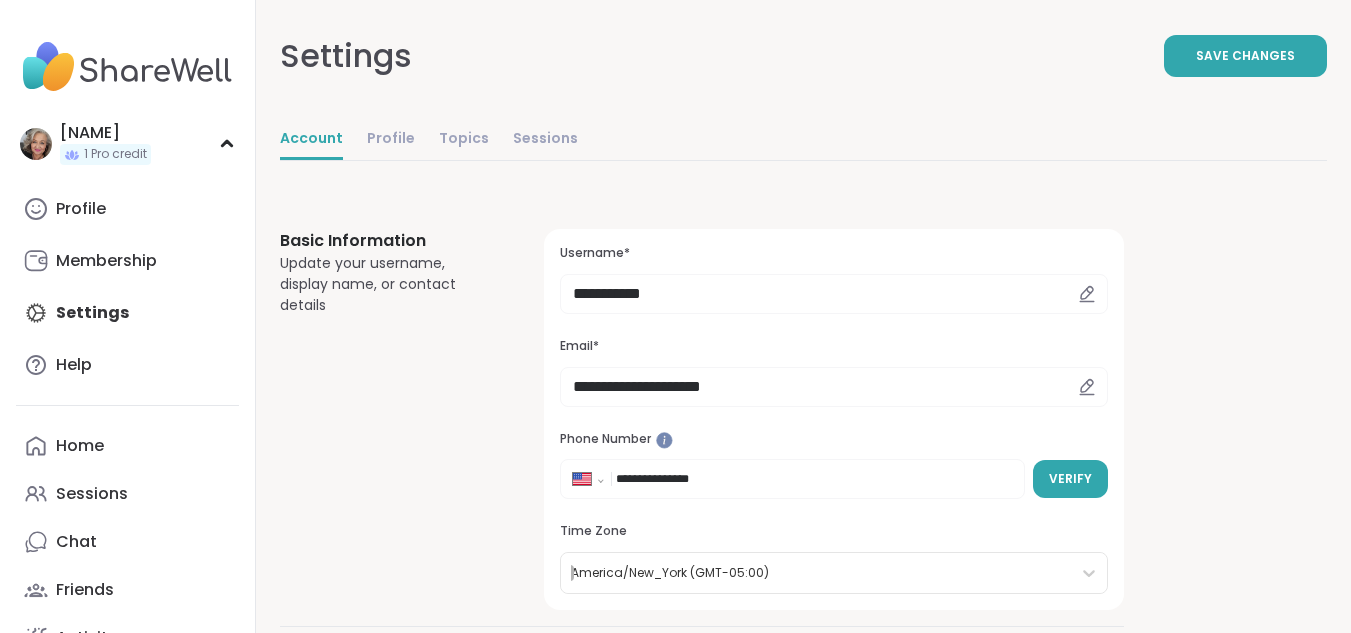 click 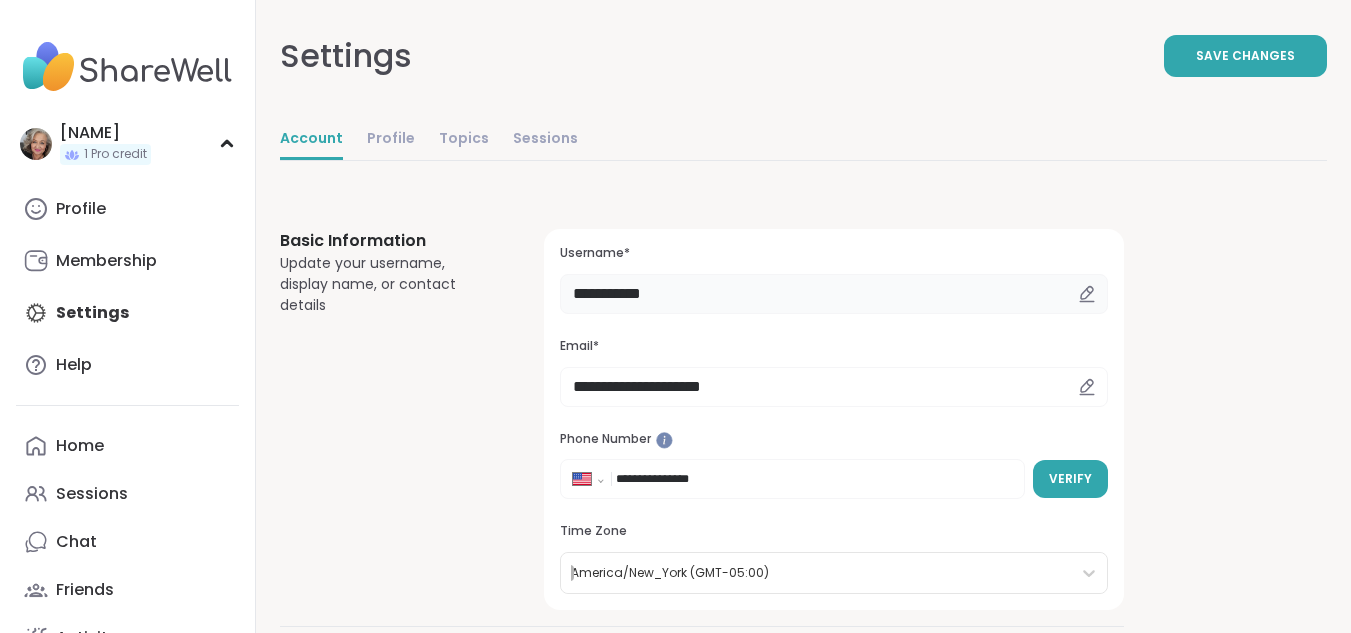 drag, startPoint x: 698, startPoint y: 292, endPoint x: 525, endPoint y: 287, distance: 173.07224 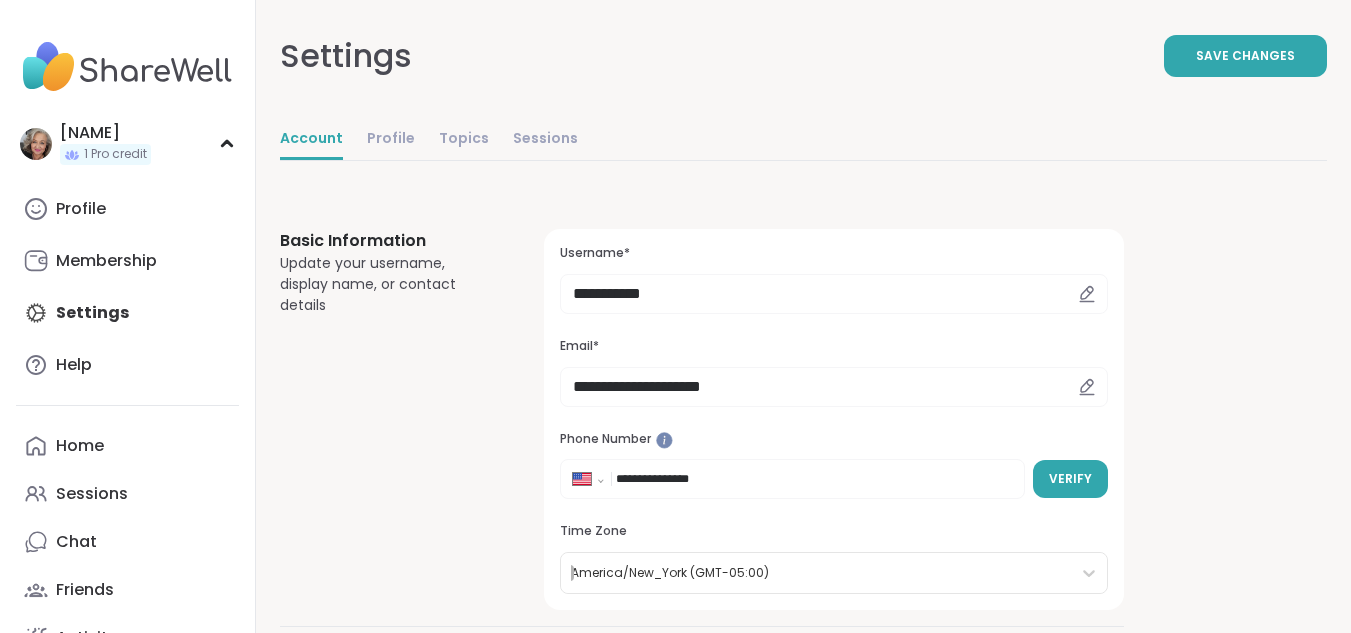 click at bounding box center [1087, 294] 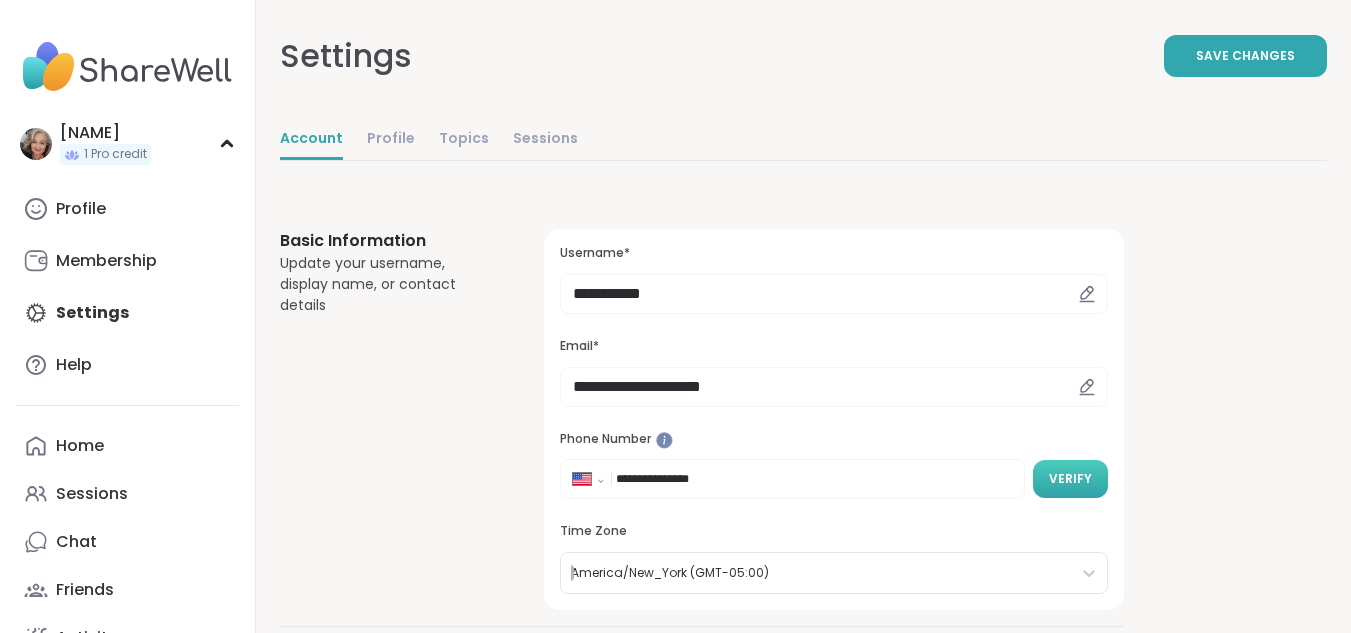 click on "Verify" at bounding box center [1070, 479] 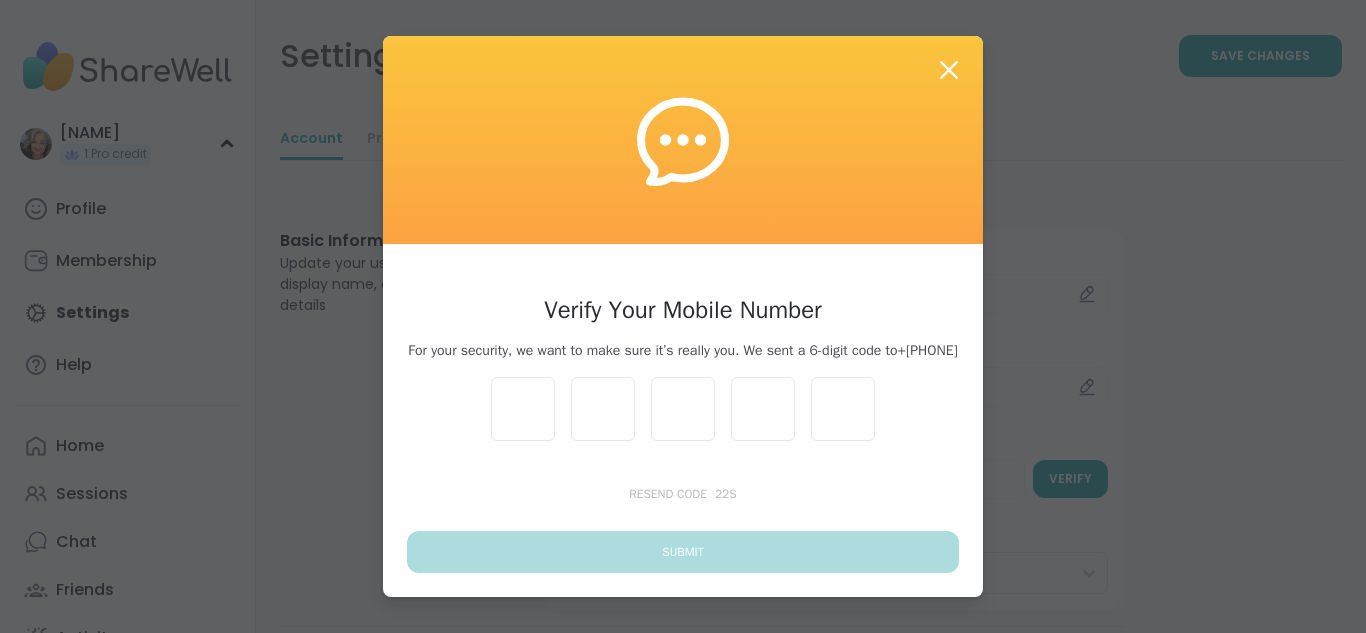 click at bounding box center [523, 409] 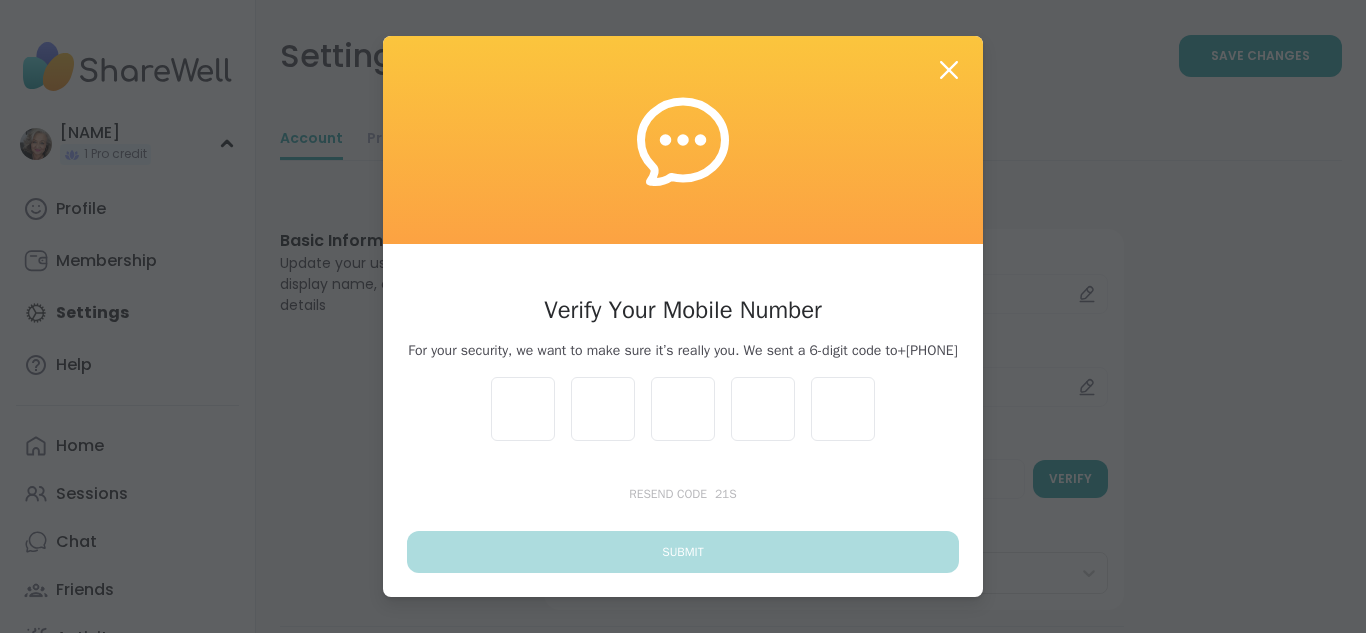 type on "*" 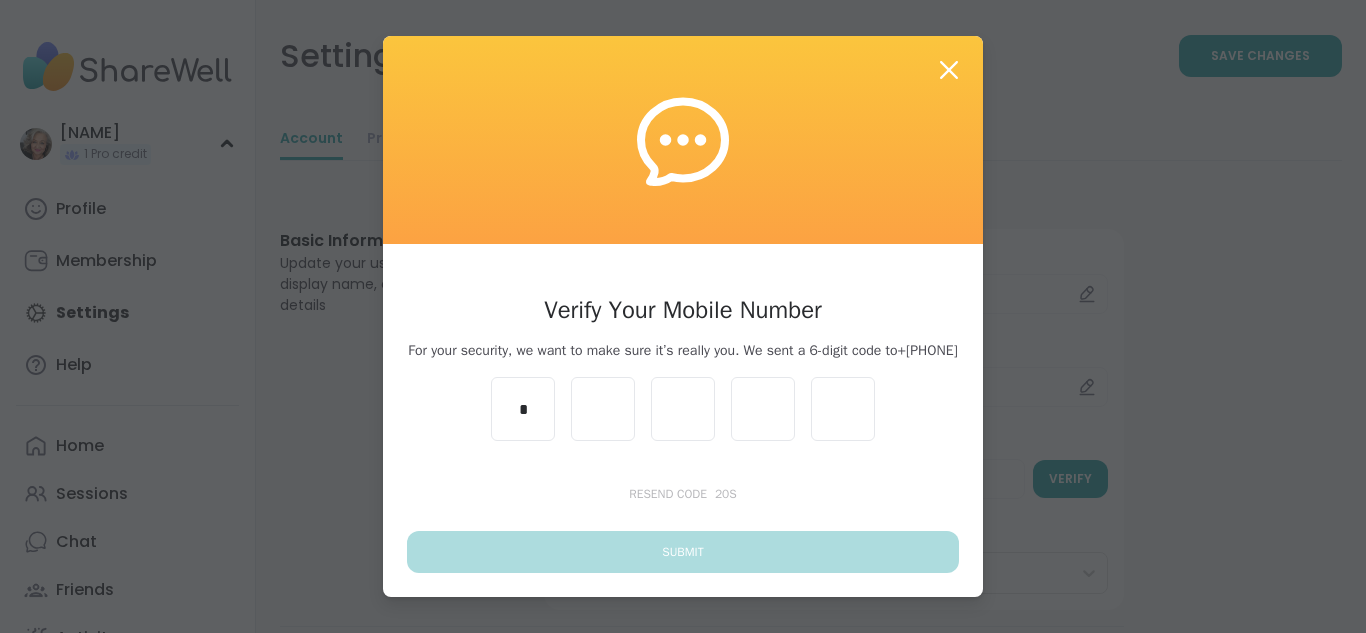 type on "*" 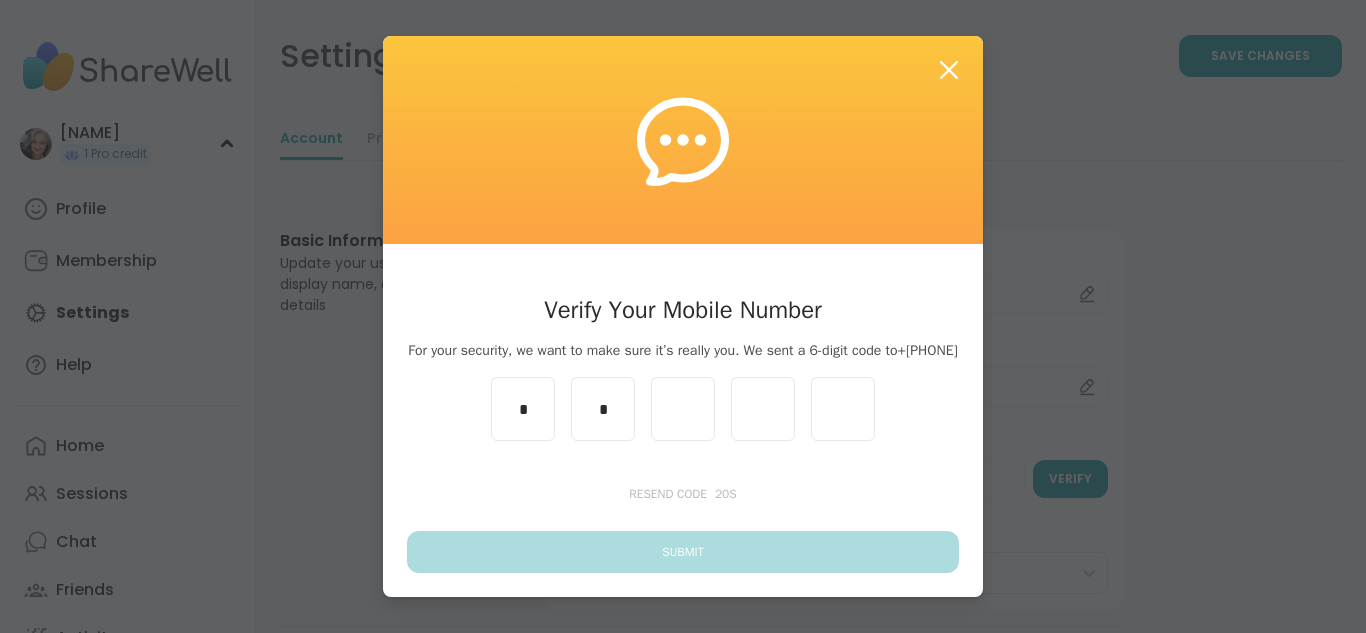 type on "*" 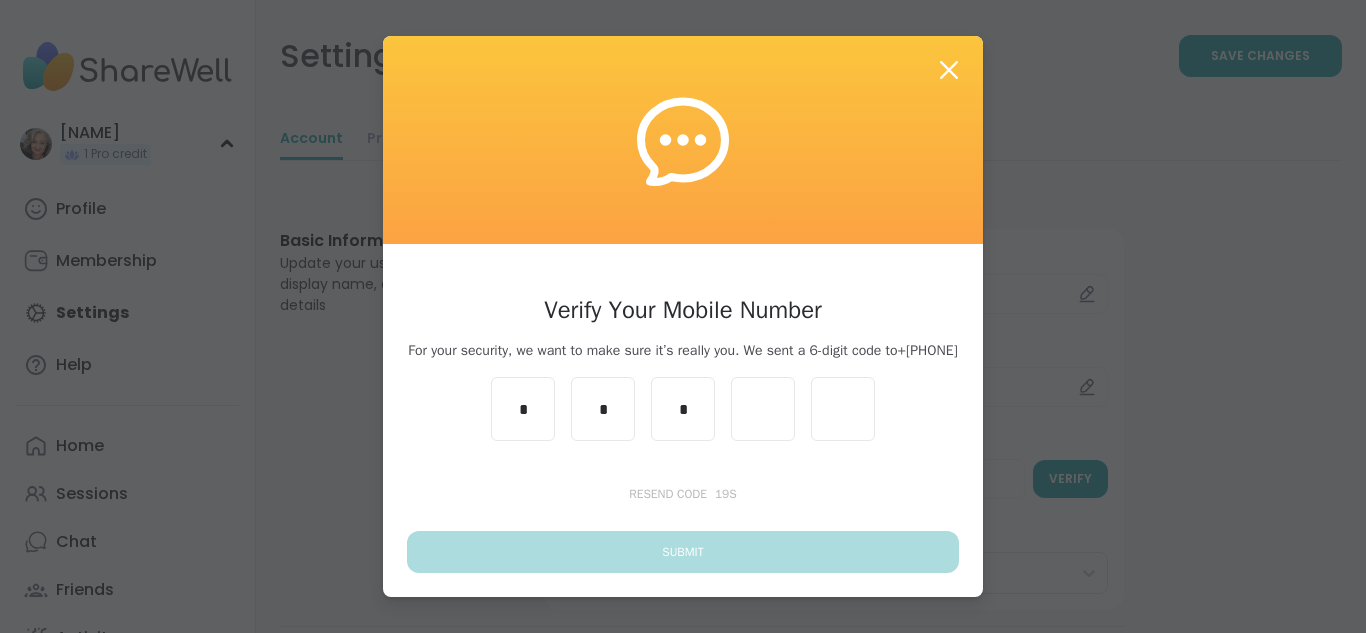 type on "*" 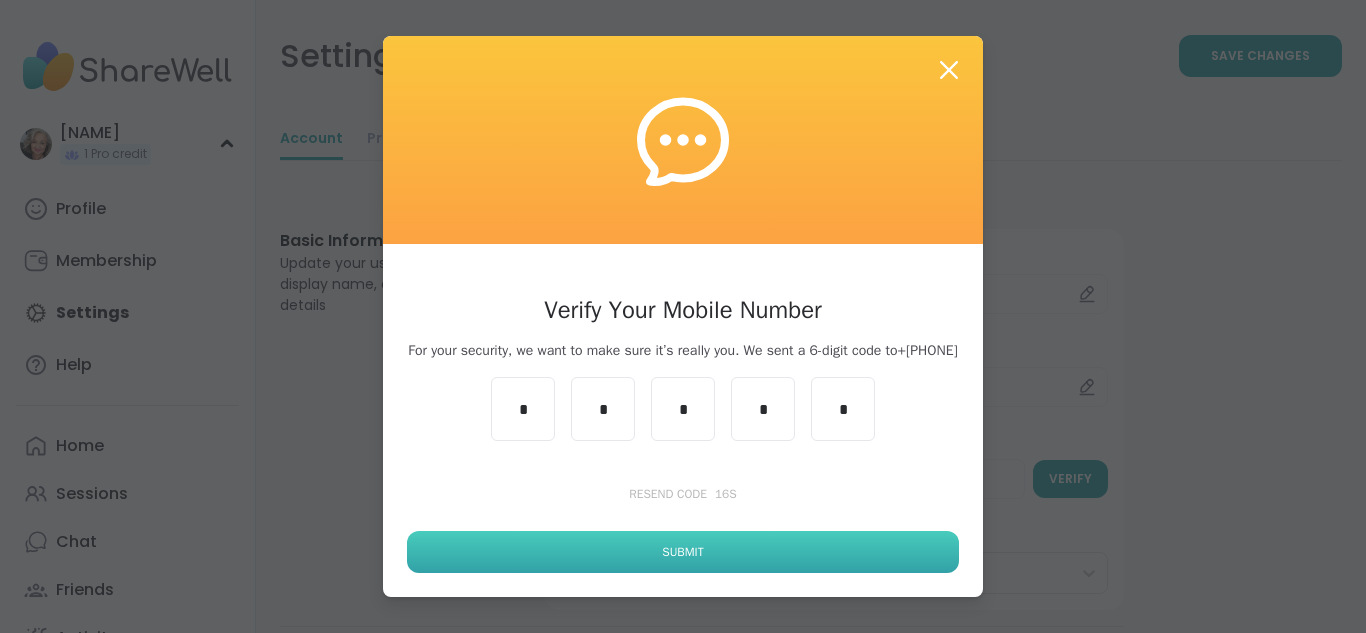 type on "*" 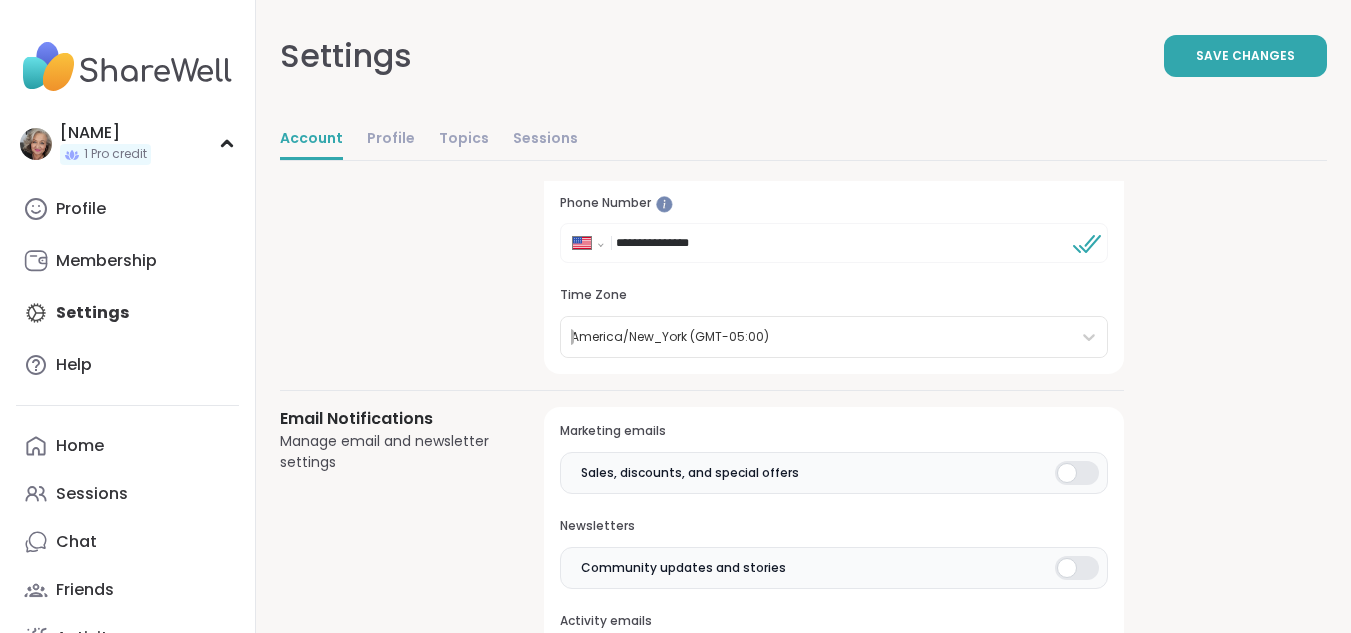 scroll, scrollTop: 0, scrollLeft: 0, axis: both 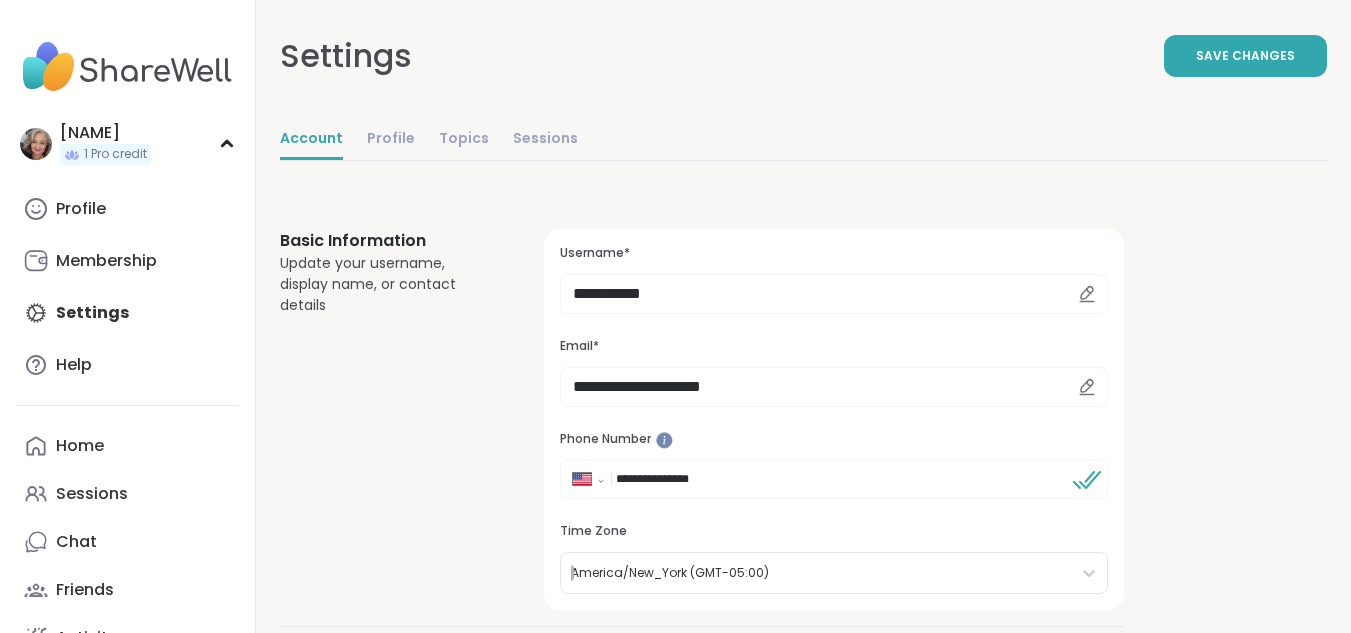 click 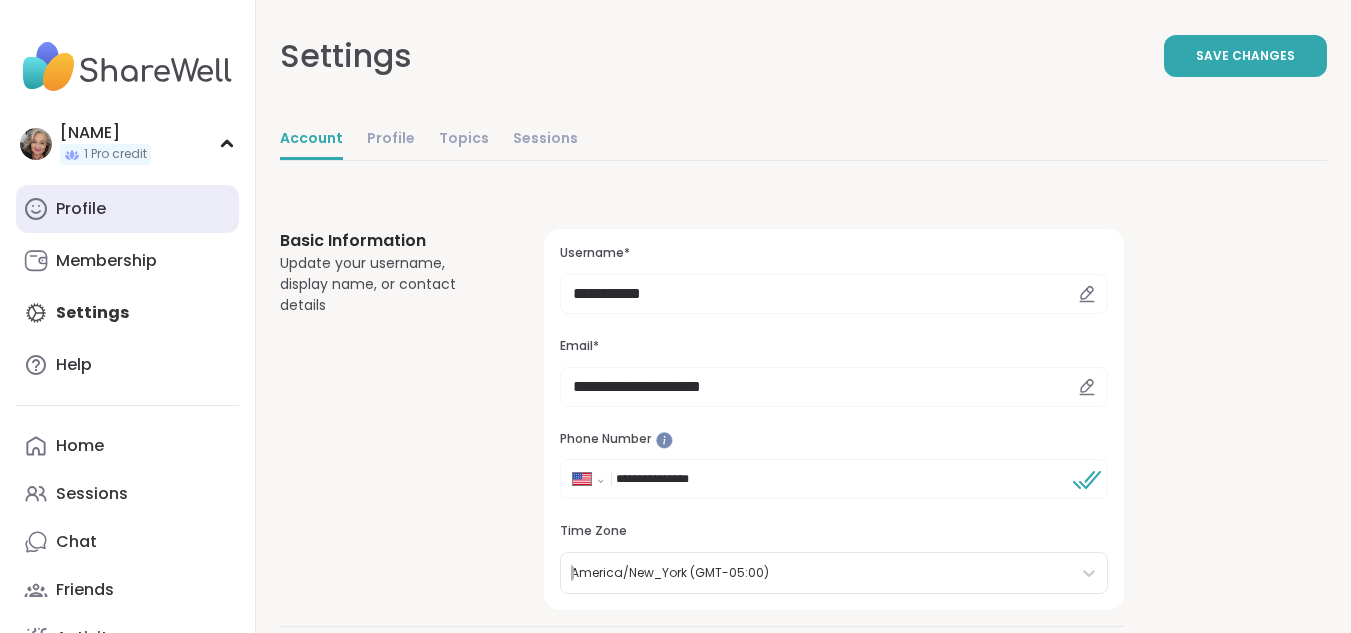 click on "Profile" at bounding box center (81, 209) 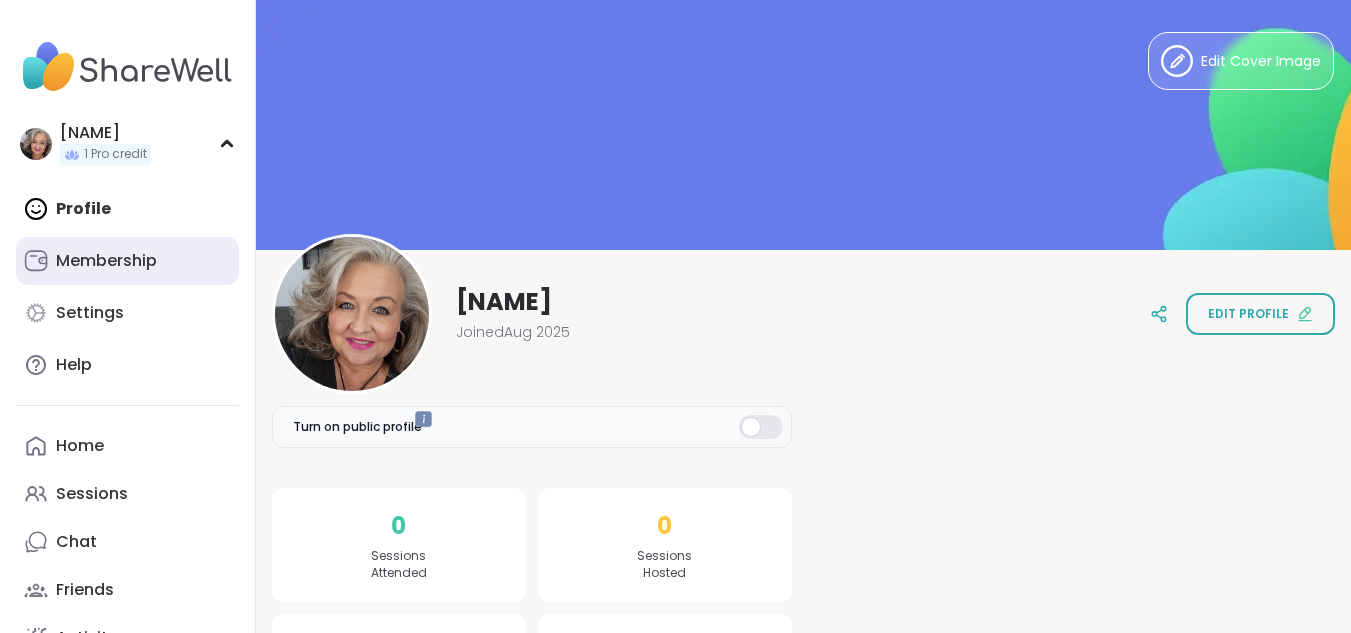 scroll, scrollTop: 0, scrollLeft: 0, axis: both 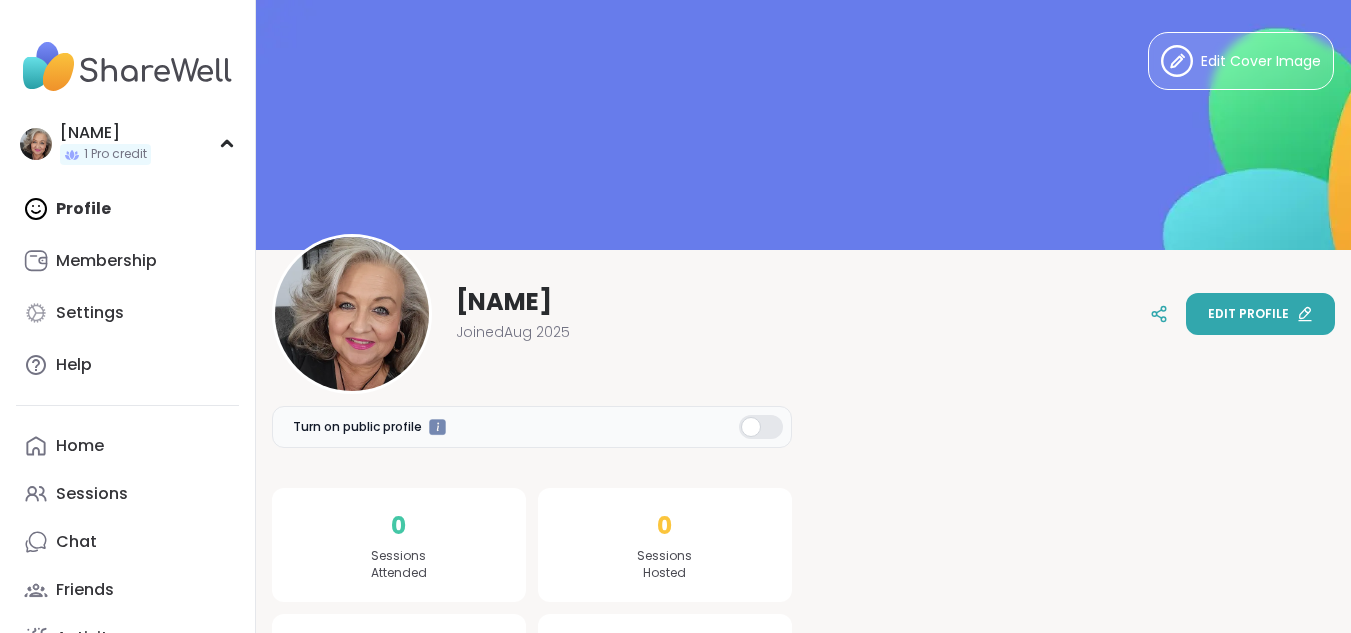 click 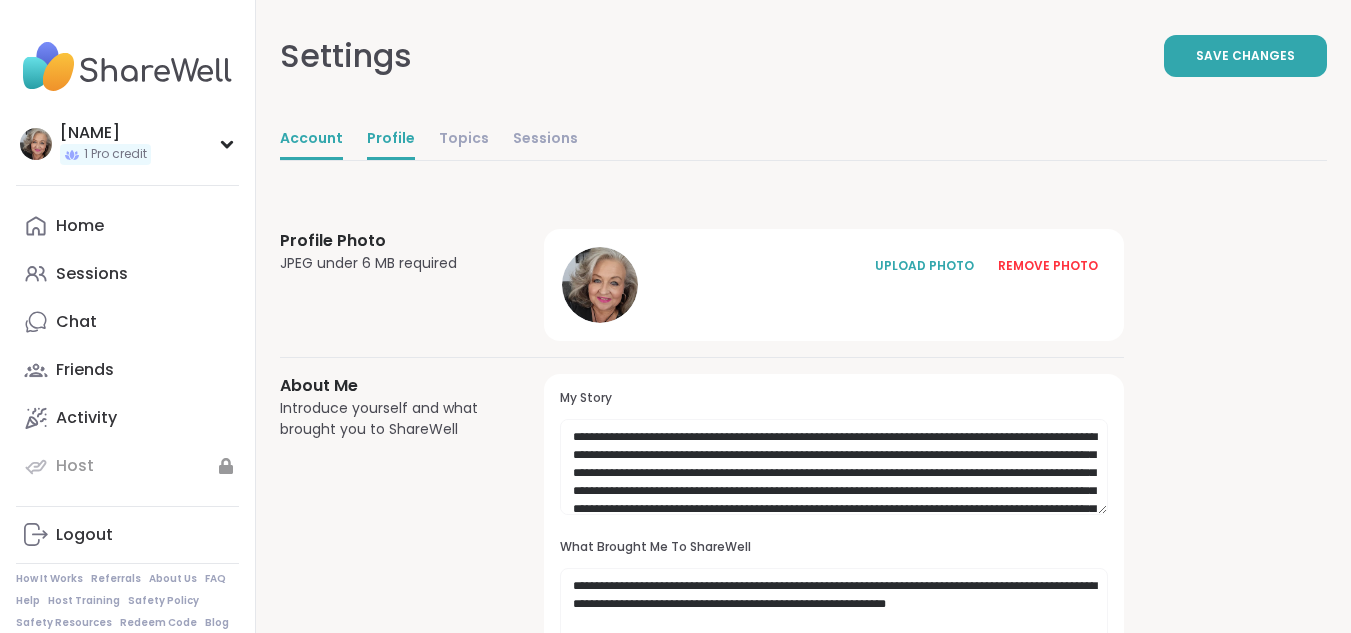 click on "Account" at bounding box center [311, 140] 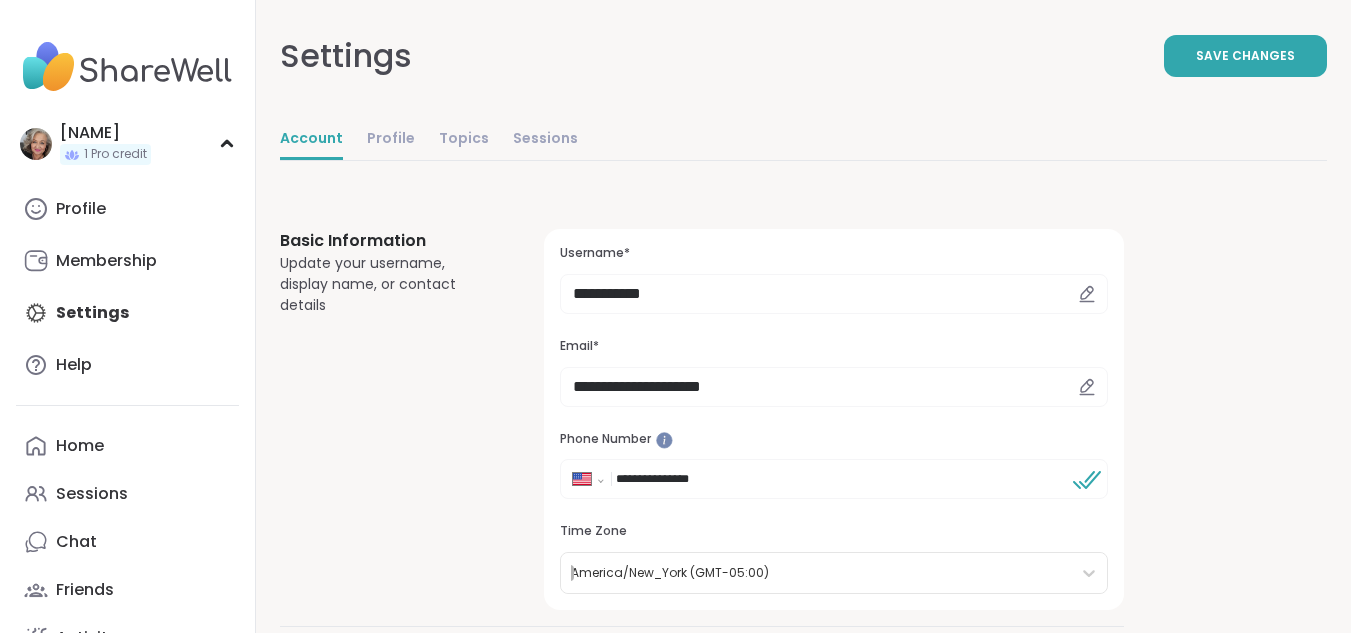 scroll, scrollTop: 0, scrollLeft: 0, axis: both 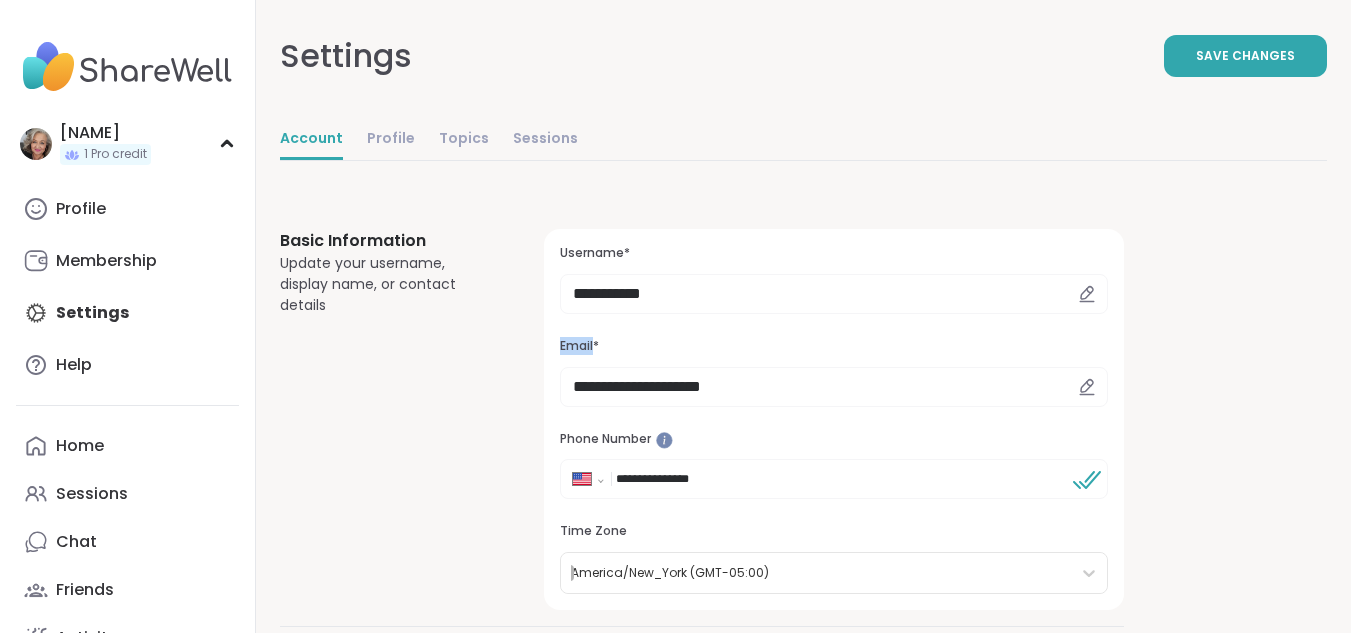 click 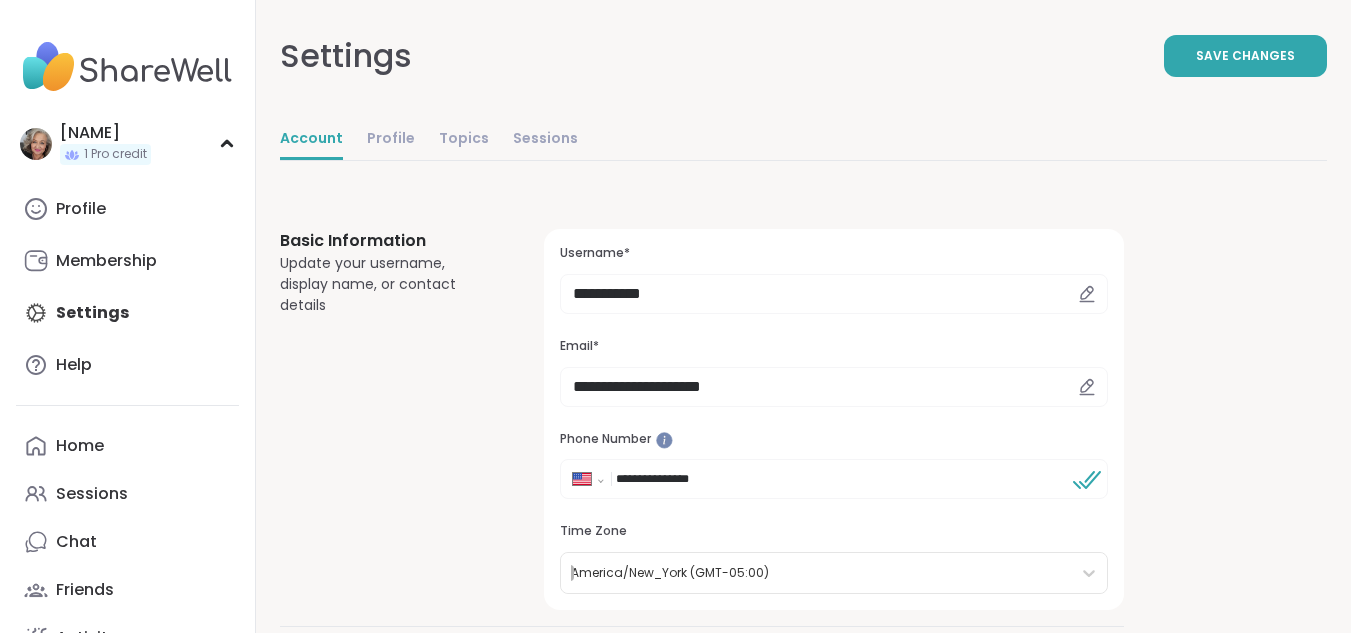 click 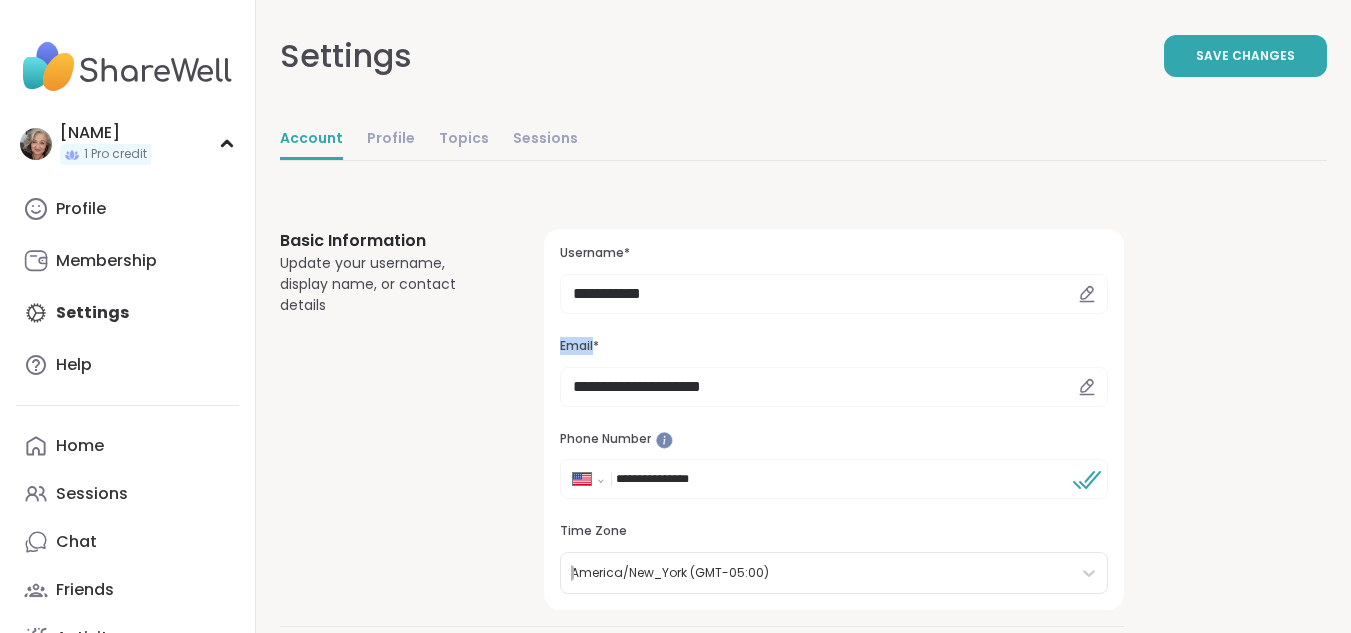 click 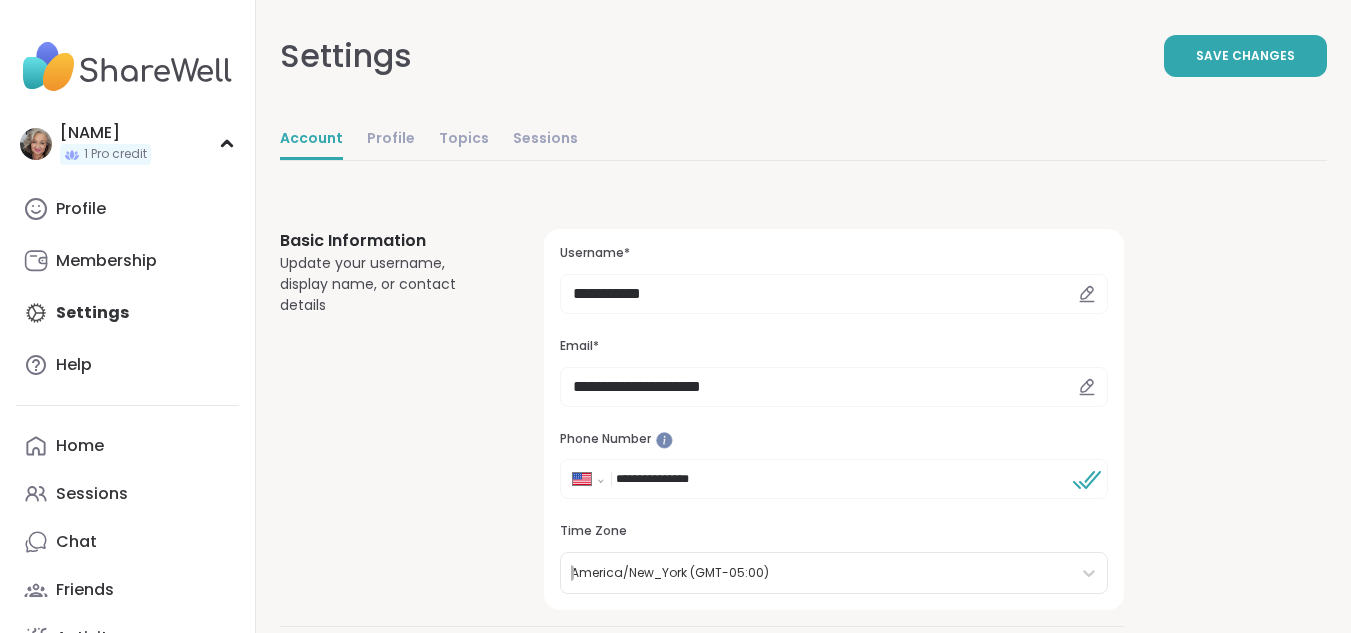 click 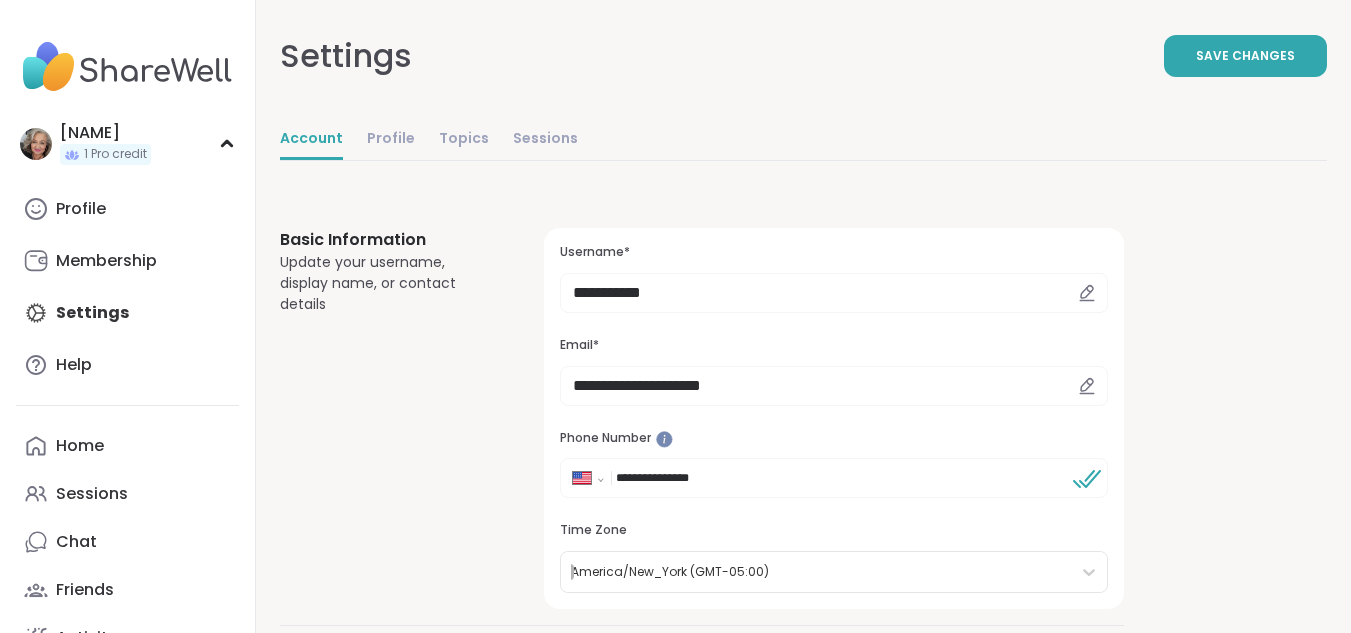 scroll, scrollTop: 0, scrollLeft: 0, axis: both 